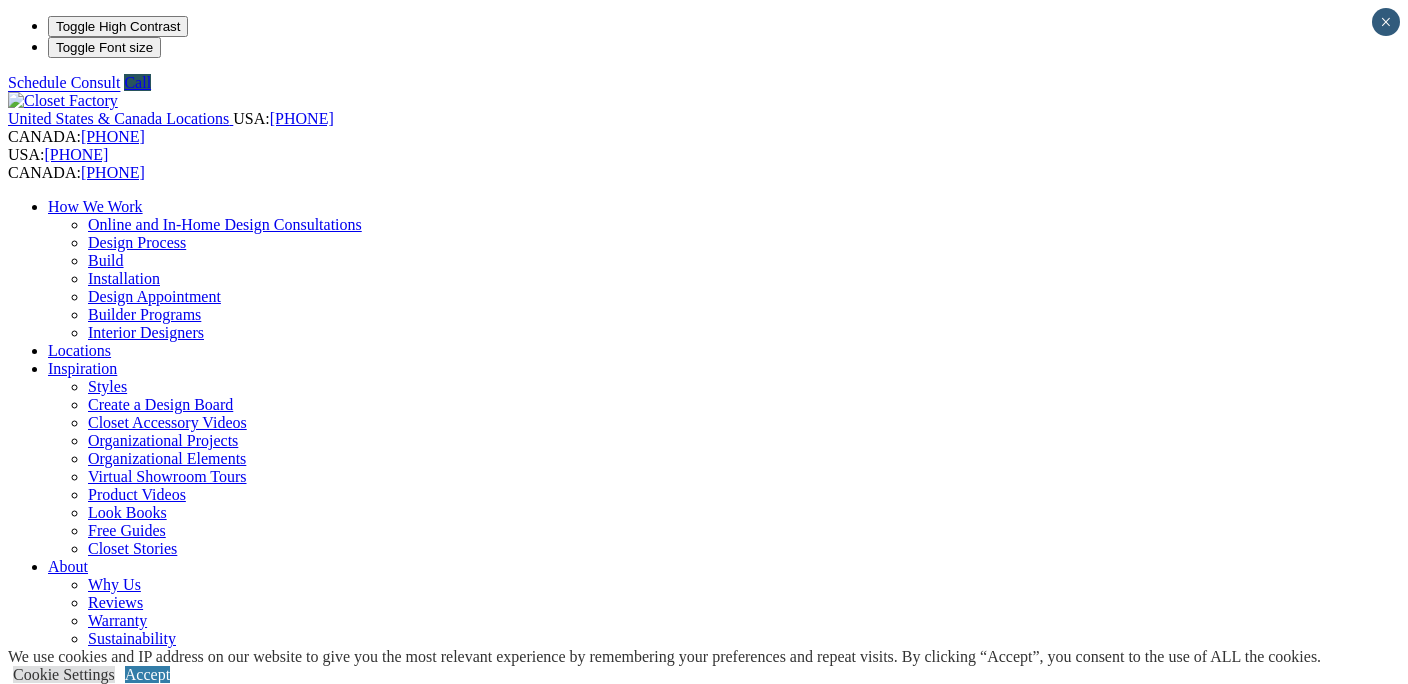 scroll, scrollTop: 0, scrollLeft: 0, axis: both 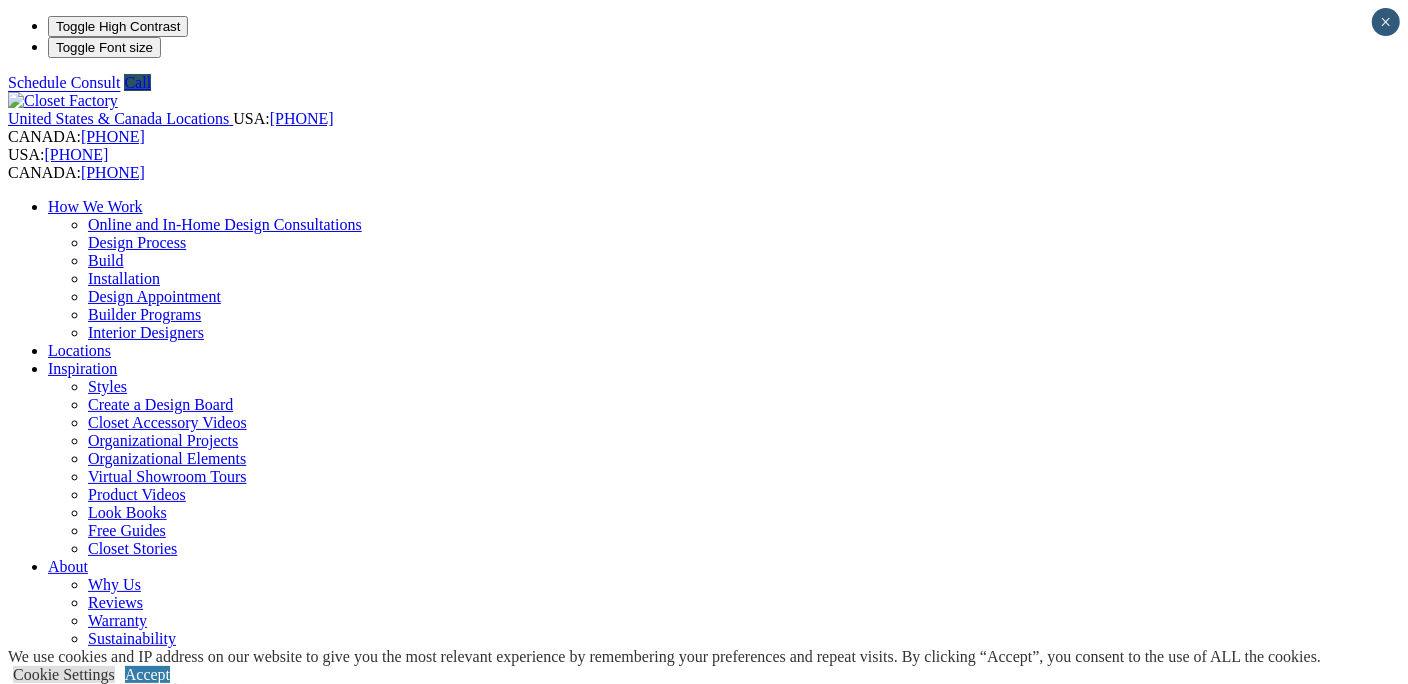 click on "West Michigan
2309 N Burdick St  Kalamazoo, MI 49007 We can handle projects of all sizes. Each system we provide is tailored to serve a specific function. Let us work with you on various projects such as walk-in and reach-in closets, garage storage, entertainment centers, wall beds and cabinets, laundry rooms, pantry and wine storage, kid spaces, home offices, and more.
(616) 681-3845
Schedule a Consult
Get Directions" at bounding box center (704, 2238) 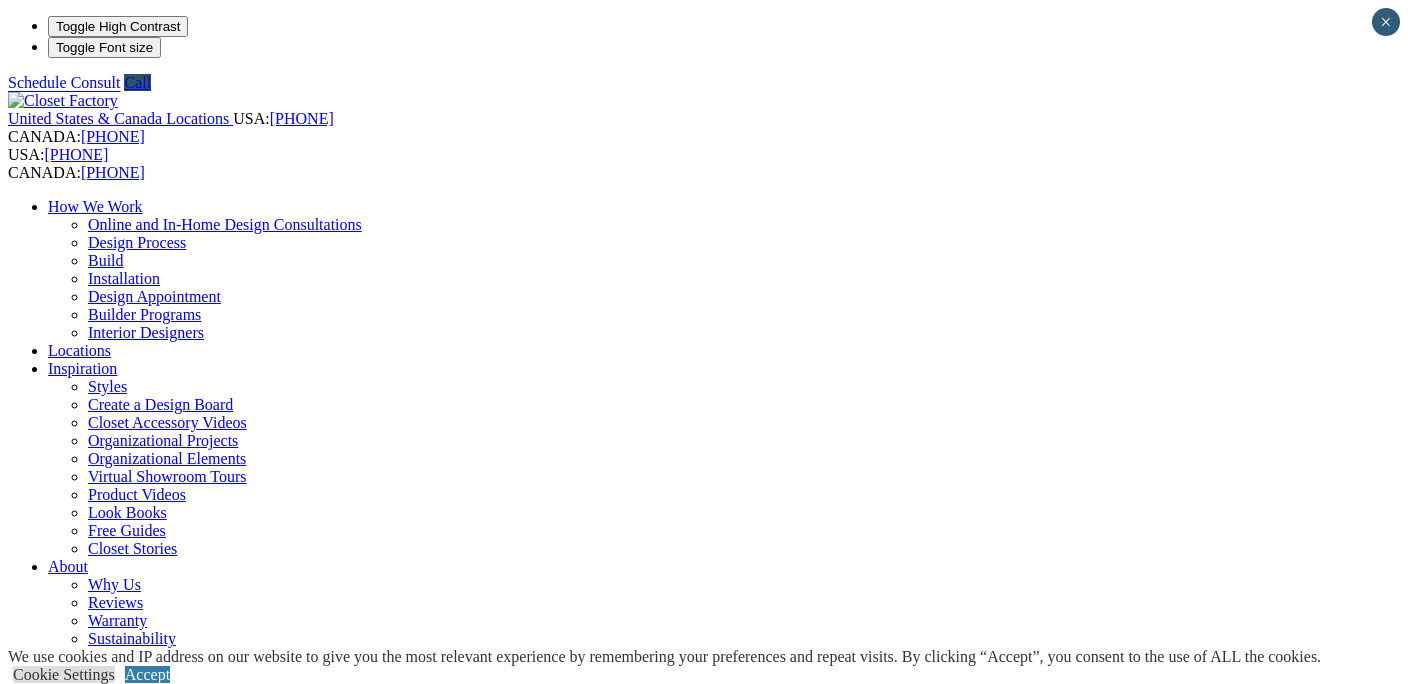 scroll, scrollTop: 0, scrollLeft: 0, axis: both 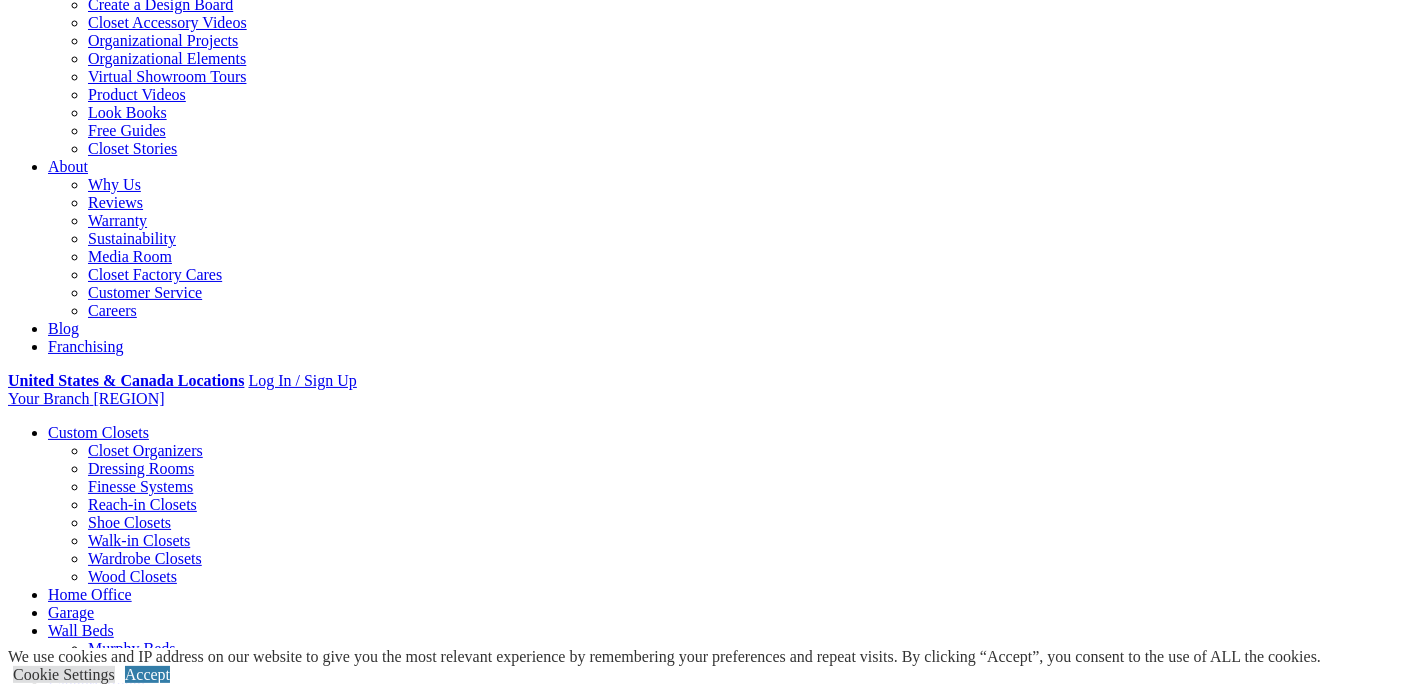 click on "Gallery" at bounding box center [111, 2059] 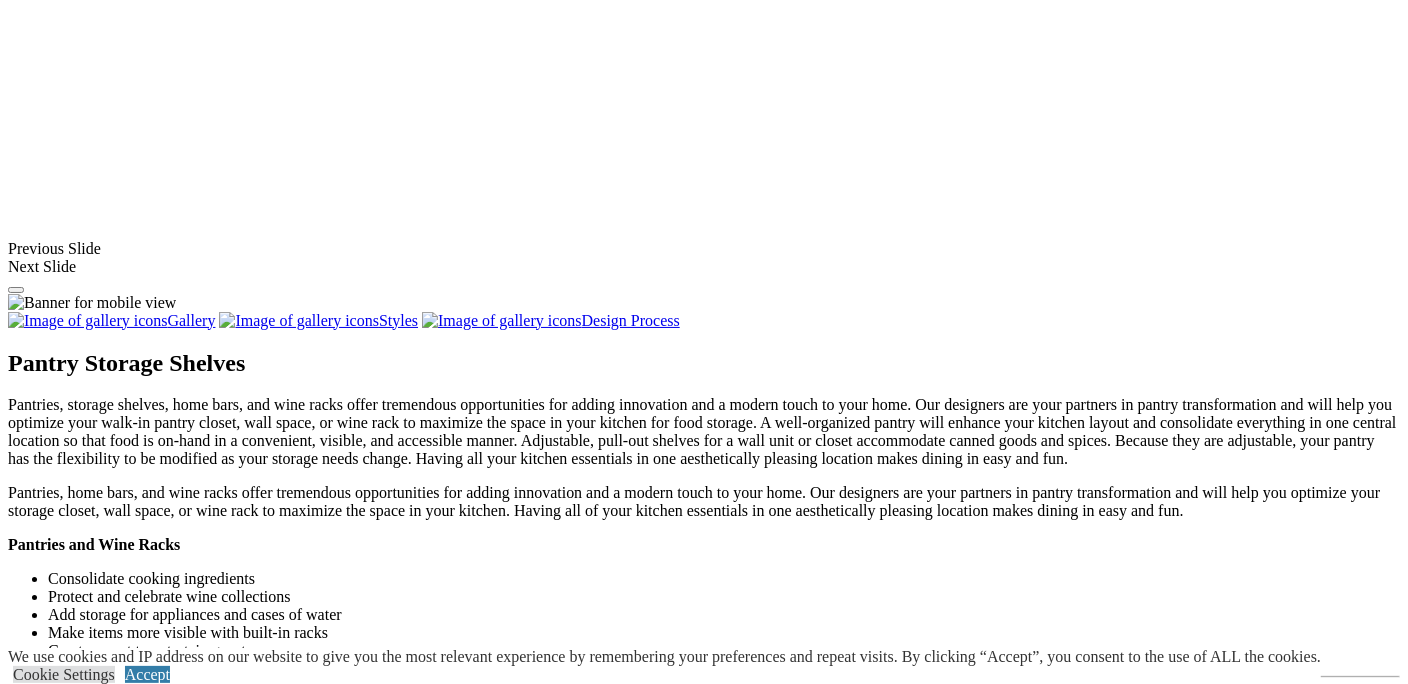 scroll, scrollTop: 2143, scrollLeft: 0, axis: vertical 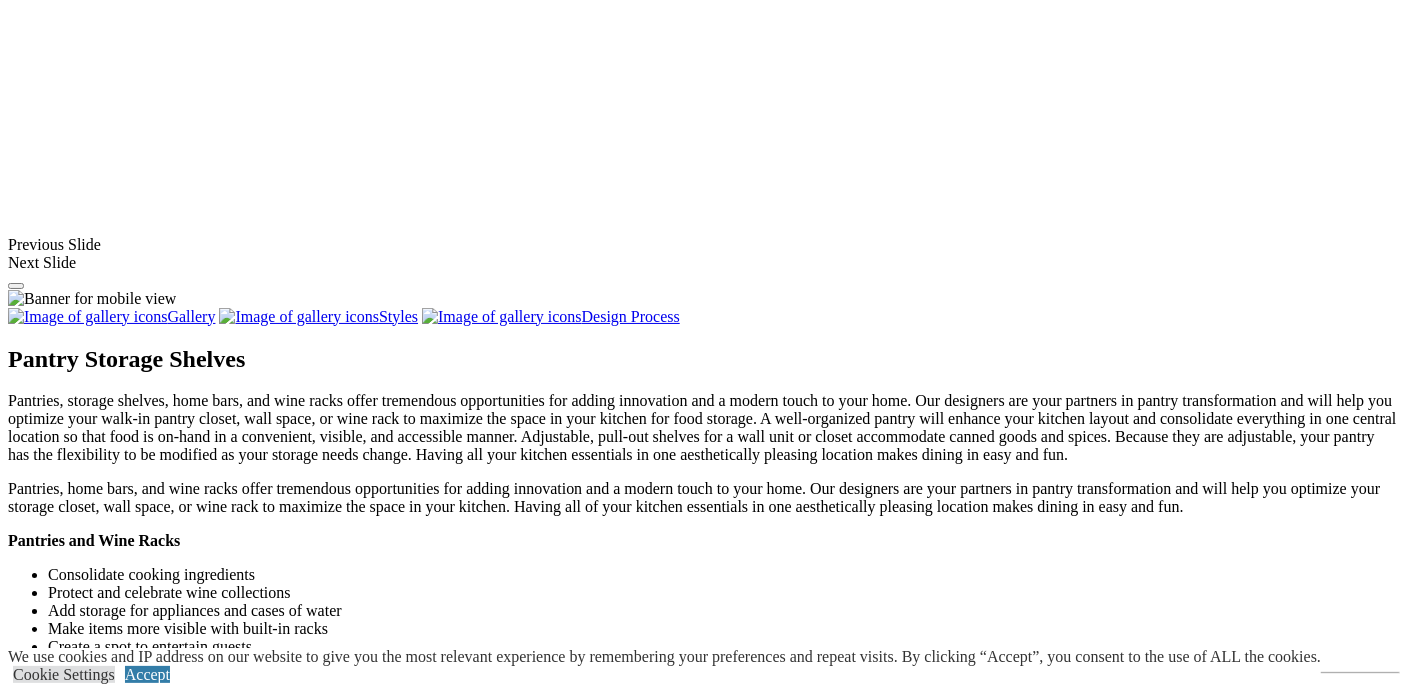 click on "Load More" at bounding box center (44, 1848) 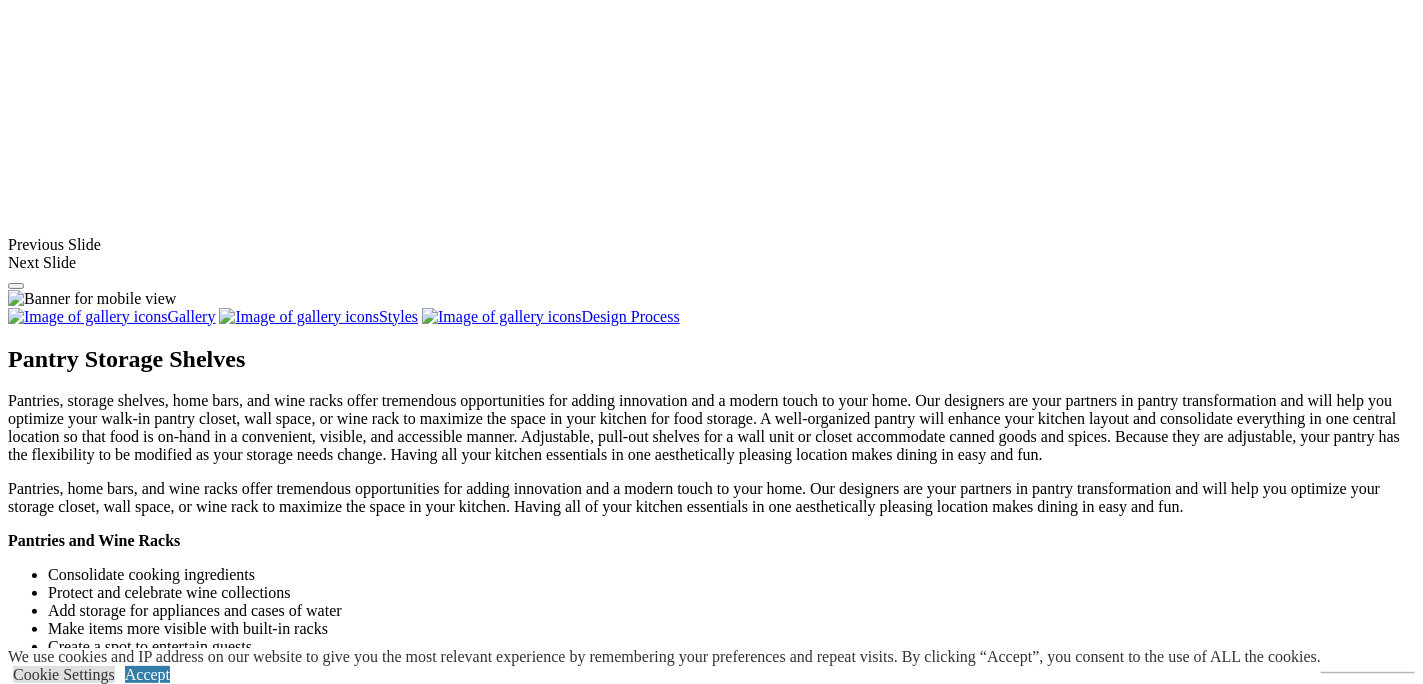 click at bounding box center (8, 38534) 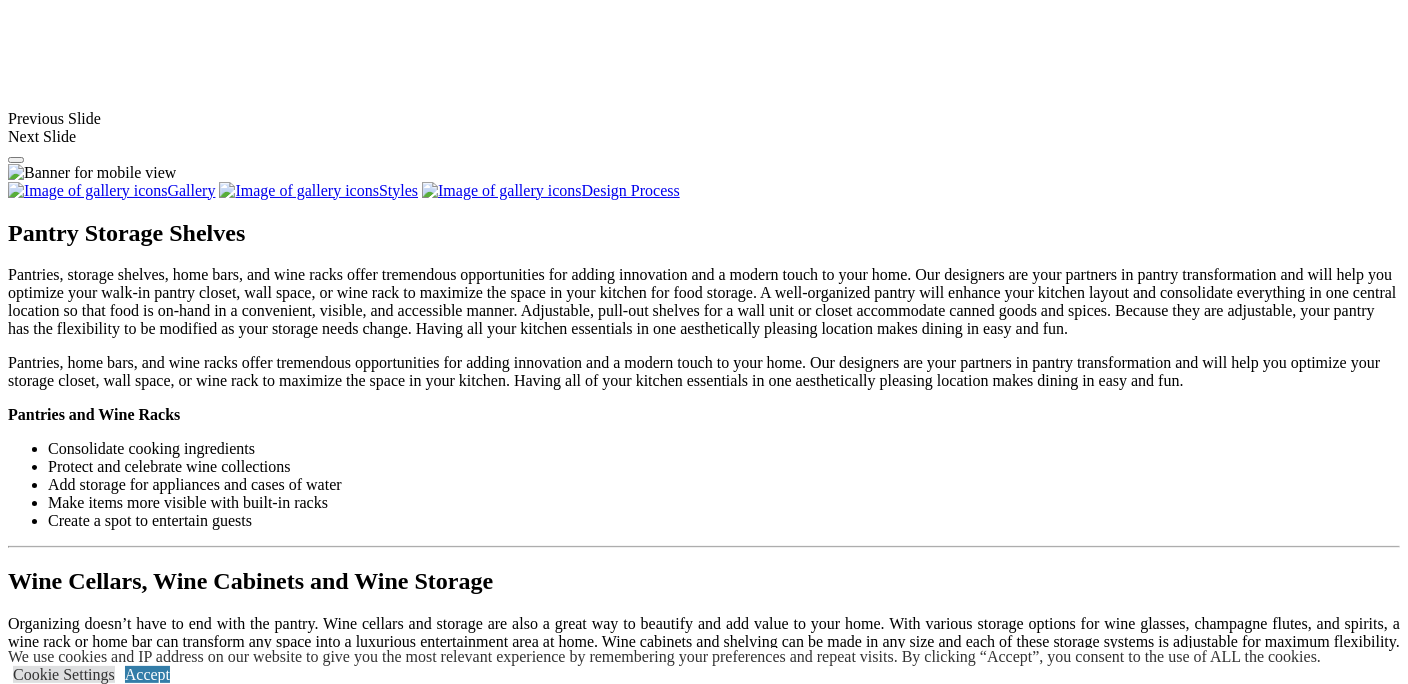 click on "Custom Closets" at bounding box center (98, -1311) 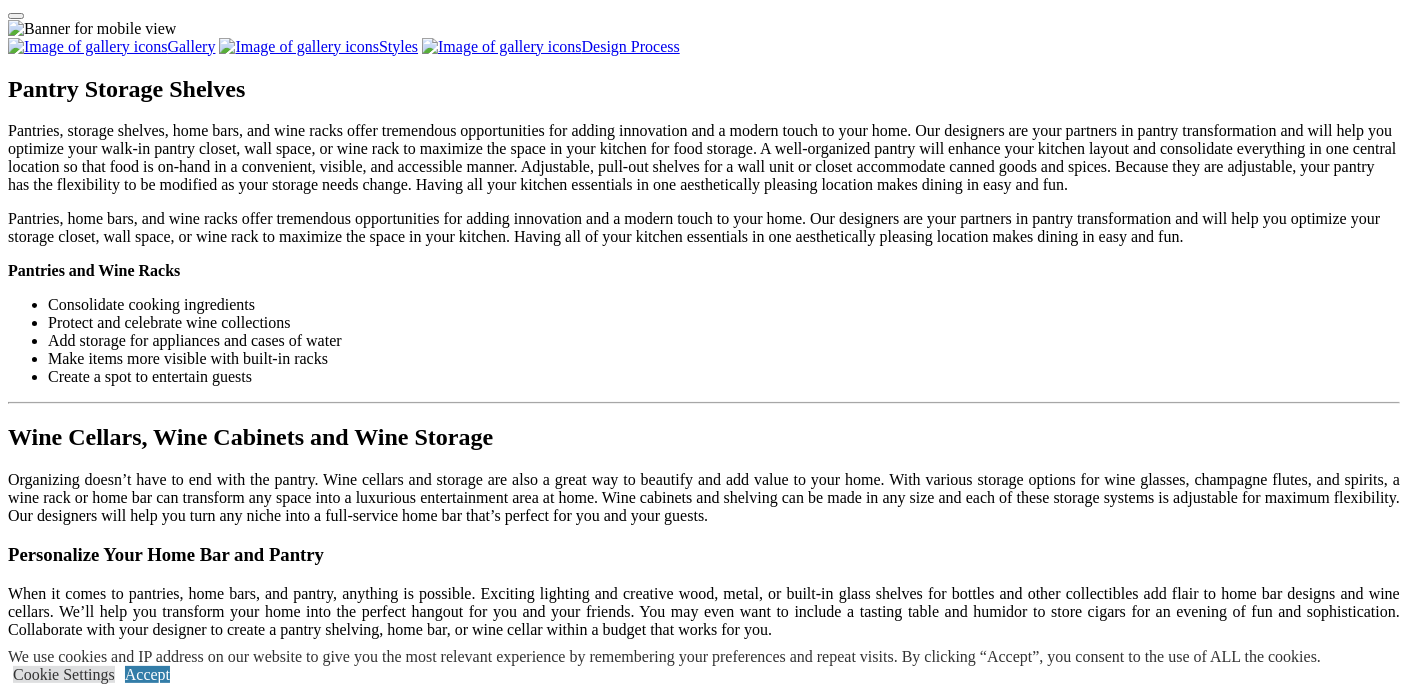 click on "Custom Closets" at bounding box center (98, -1311) 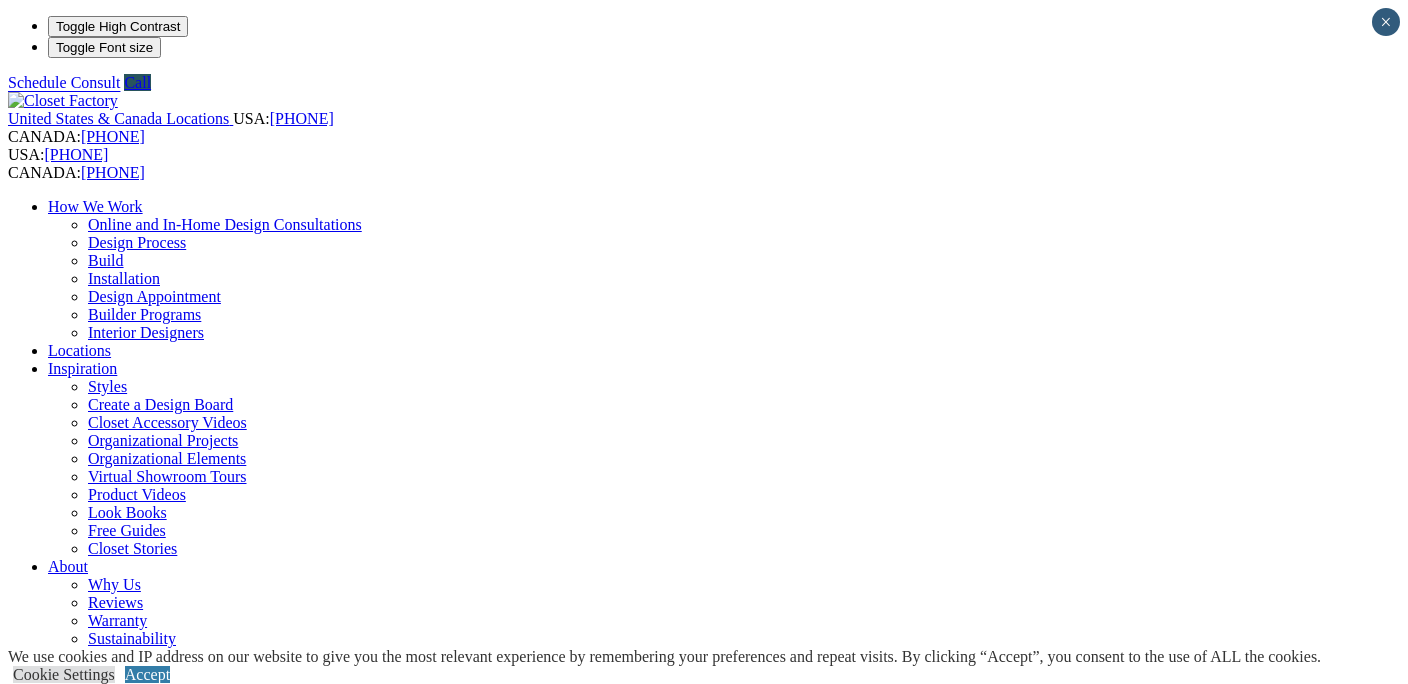 scroll, scrollTop: 0, scrollLeft: 0, axis: both 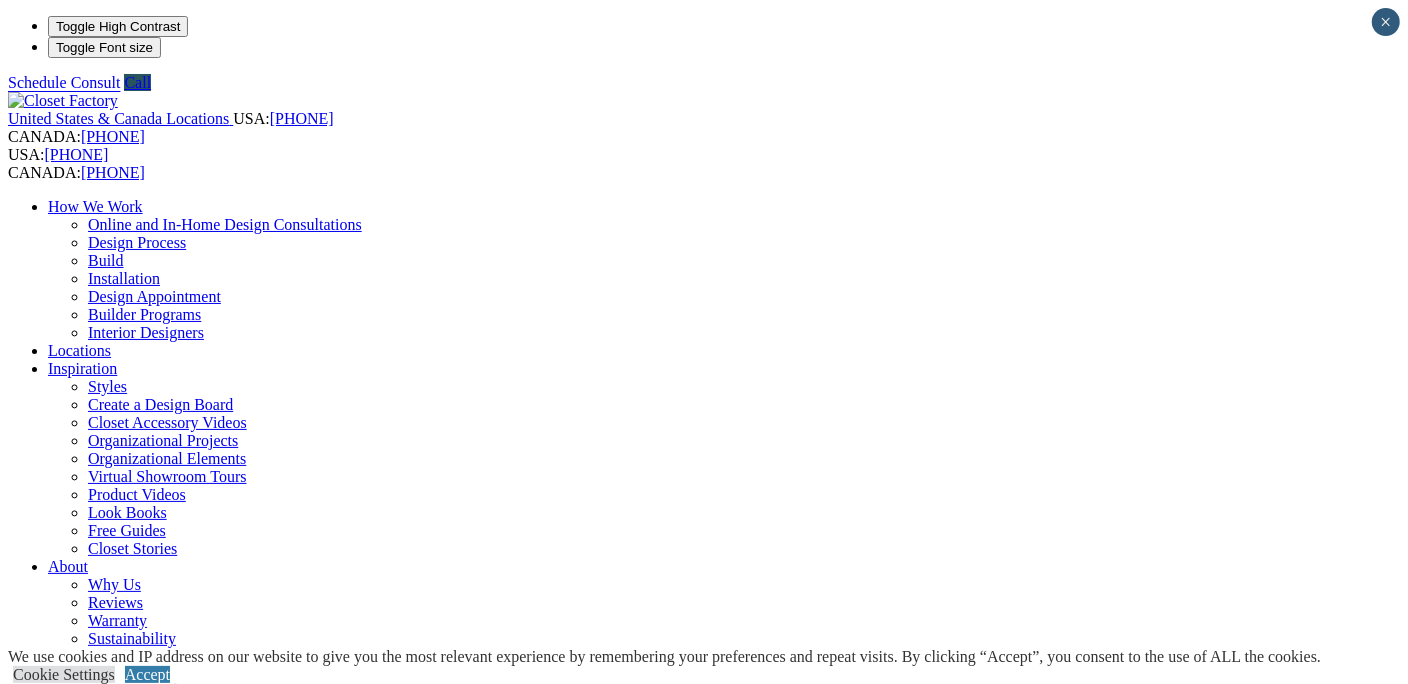 click on "Laundry Room" at bounding box center (96, 922) 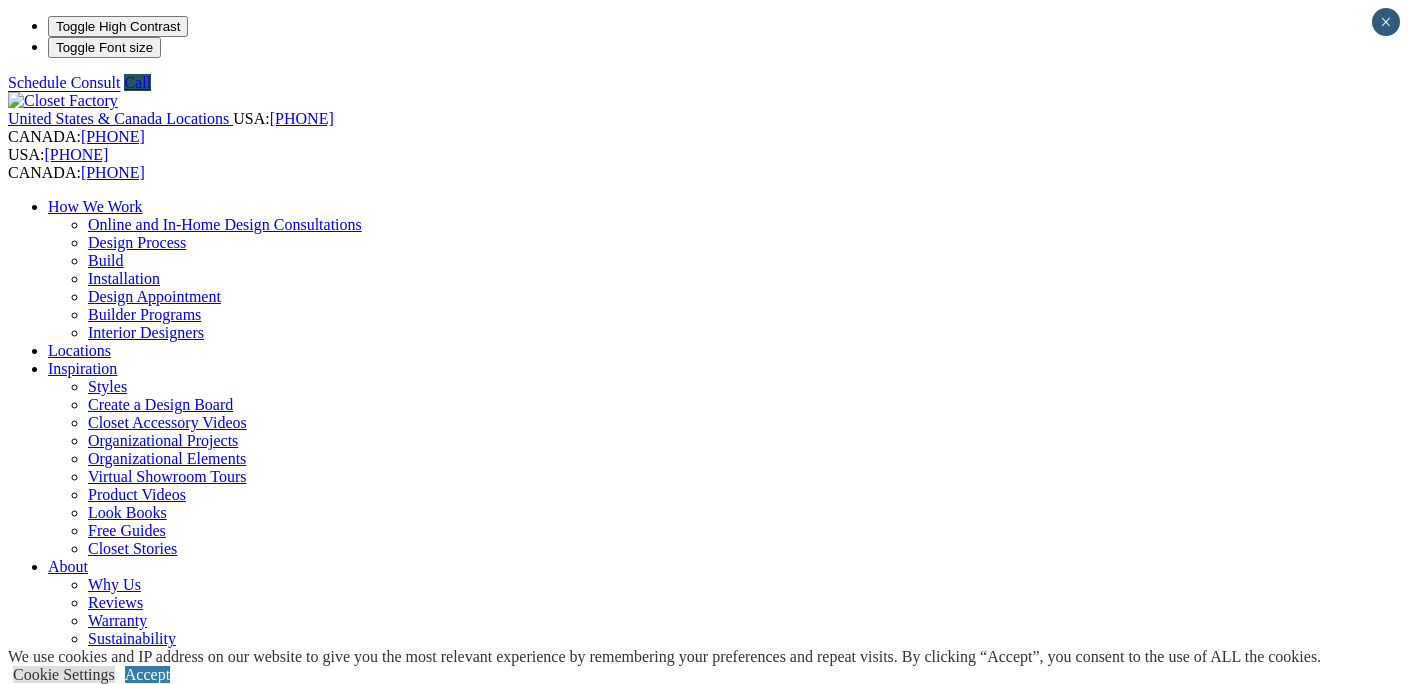 scroll, scrollTop: 0, scrollLeft: 0, axis: both 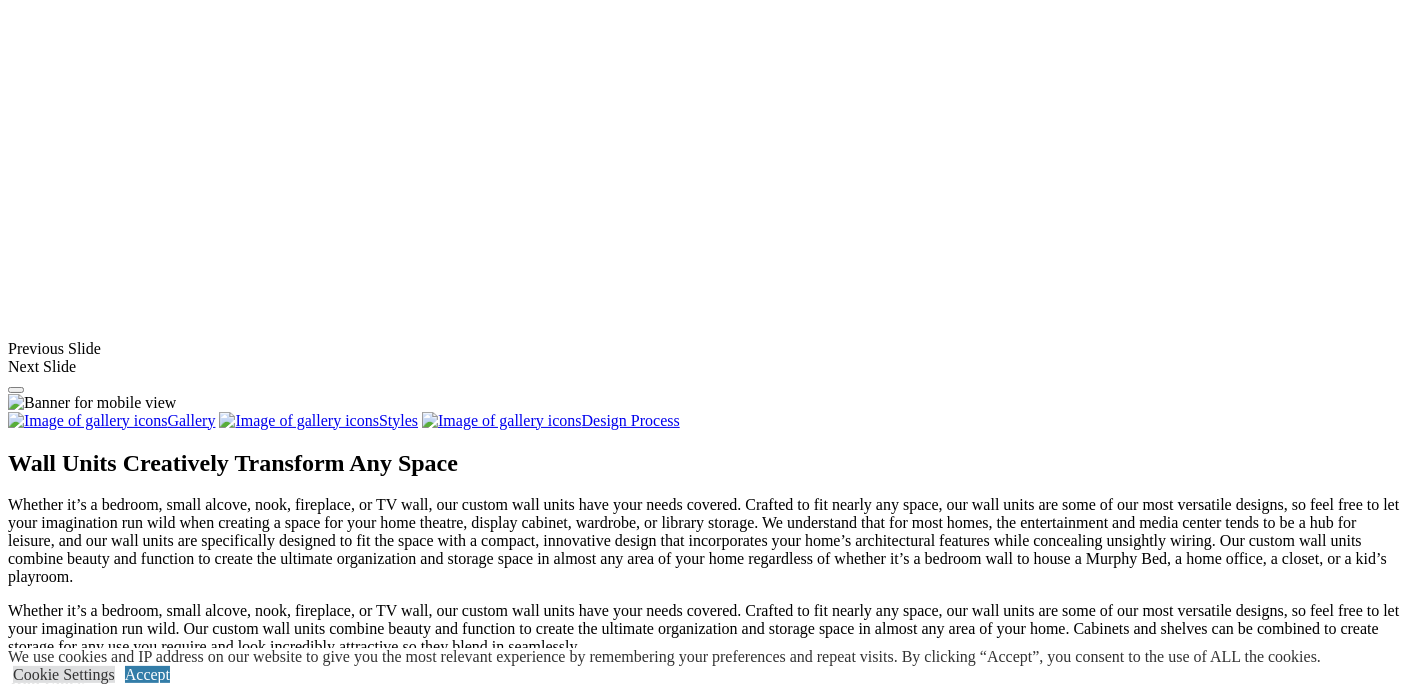 click on "Load More" at bounding box center [44, 2060] 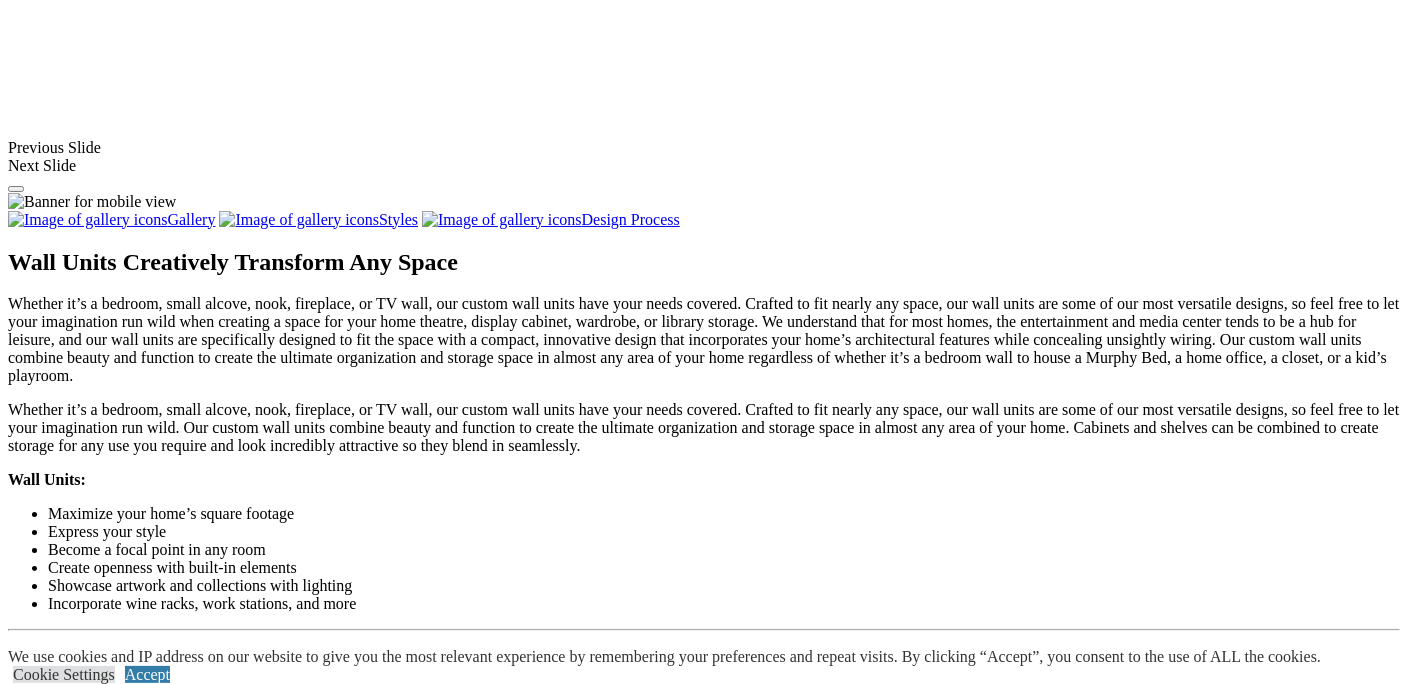 scroll, scrollTop: 2300, scrollLeft: 0, axis: vertical 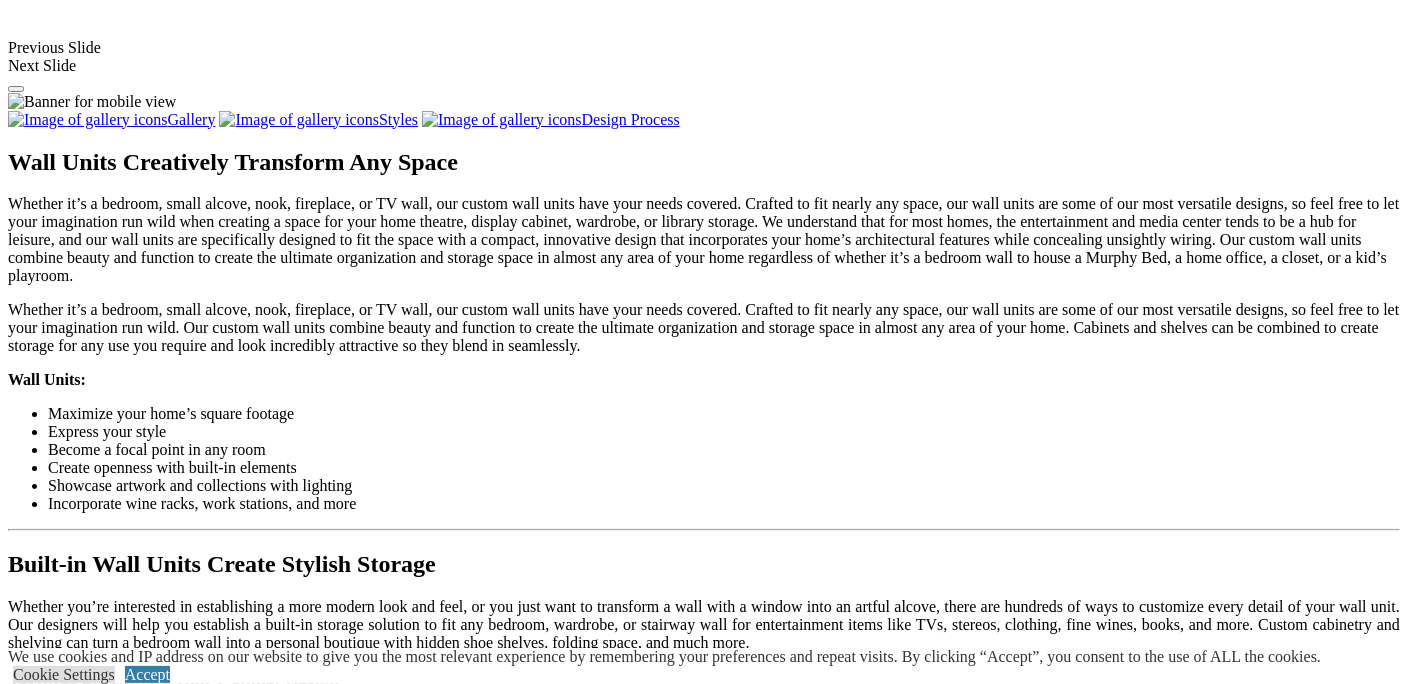 click at bounding box center (844, 1954) 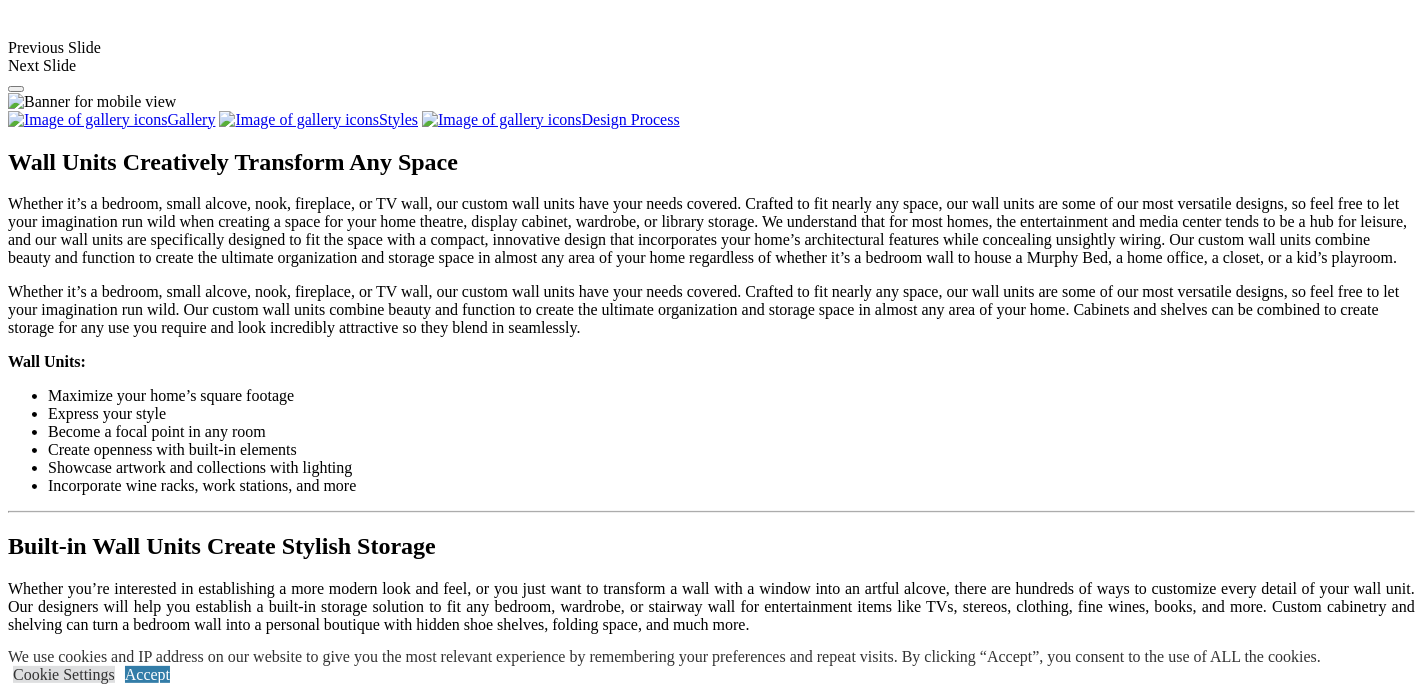 click at bounding box center (8, 38329) 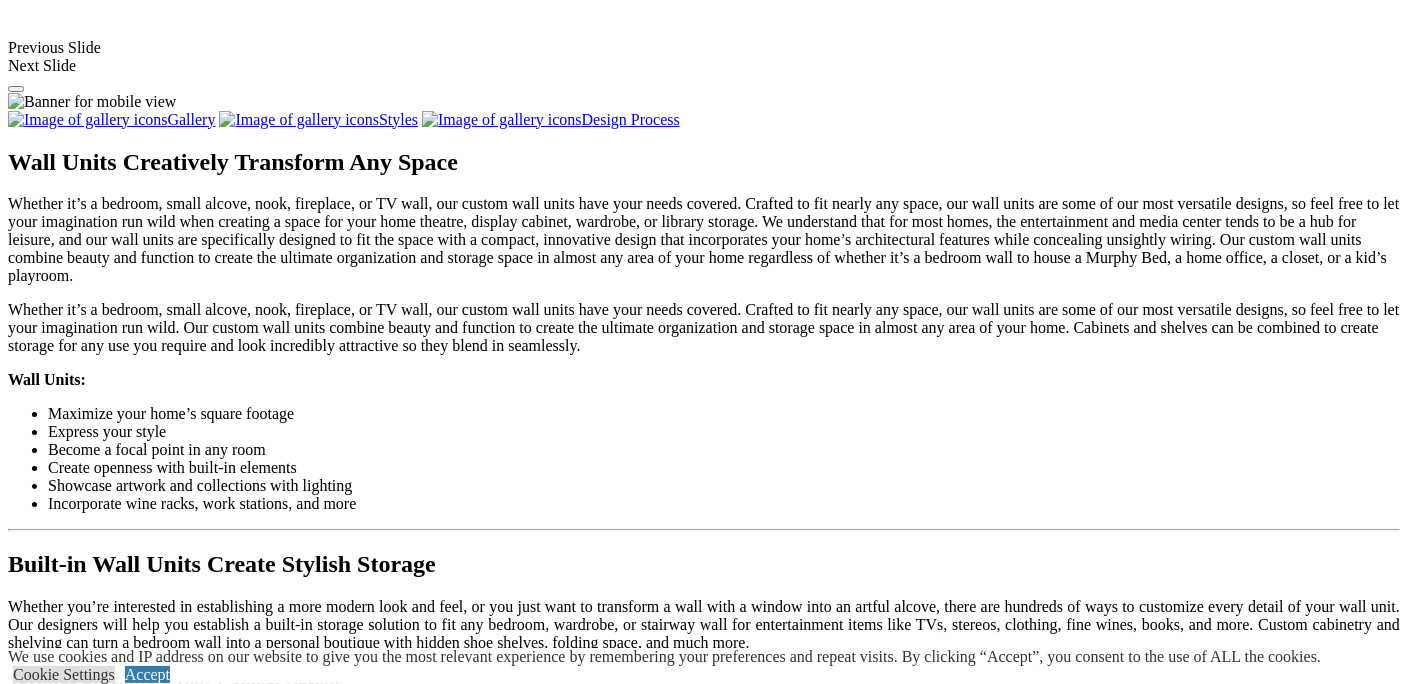 click on "Load More" at bounding box center (44, 2107) 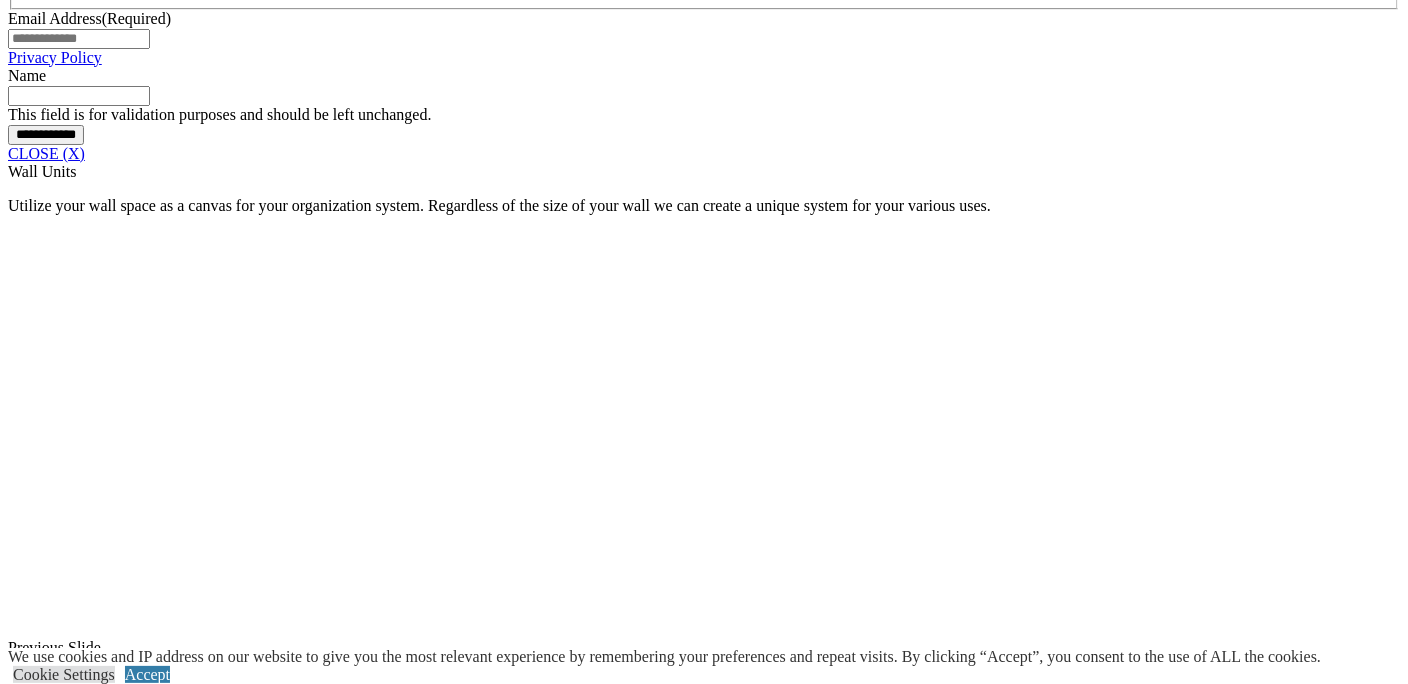 scroll, scrollTop: 999, scrollLeft: 0, axis: vertical 